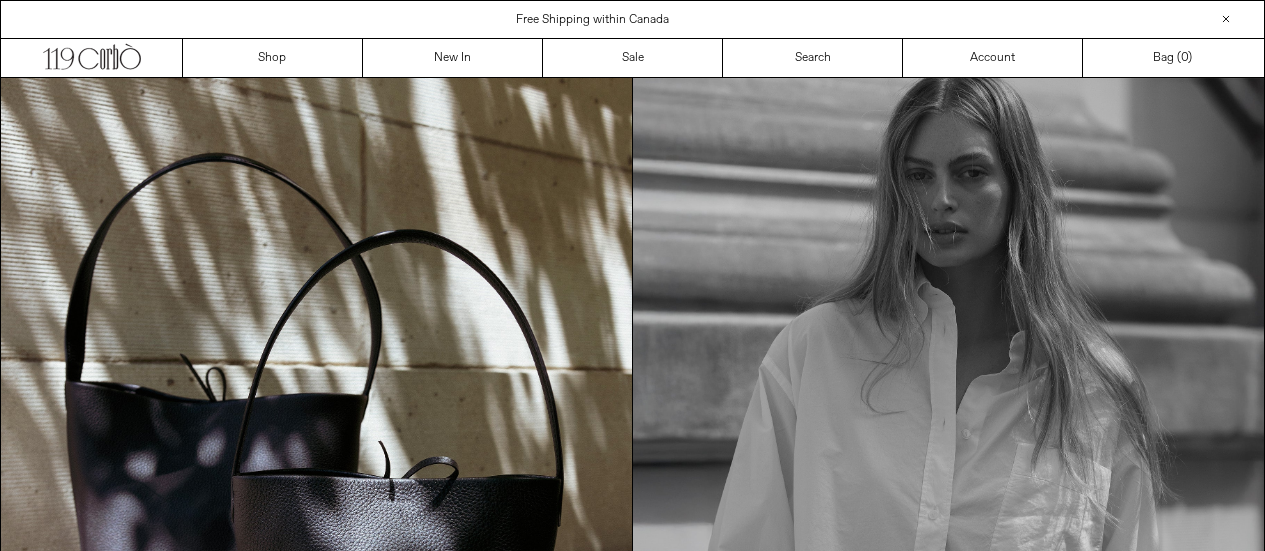 scroll, scrollTop: 0, scrollLeft: 0, axis: both 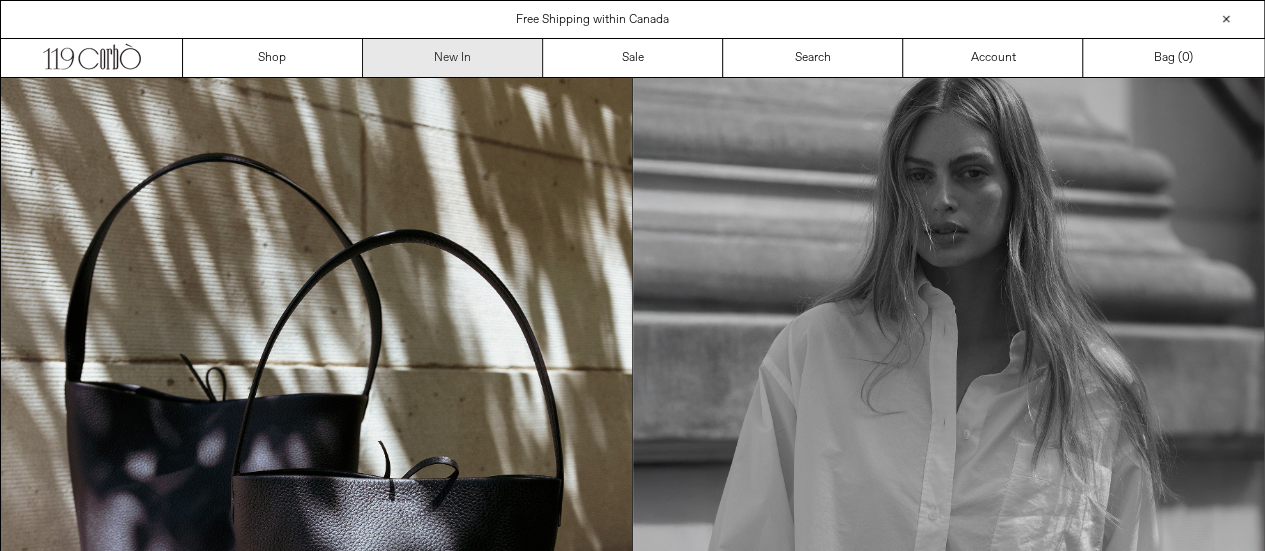 click on "New In" at bounding box center [453, 58] 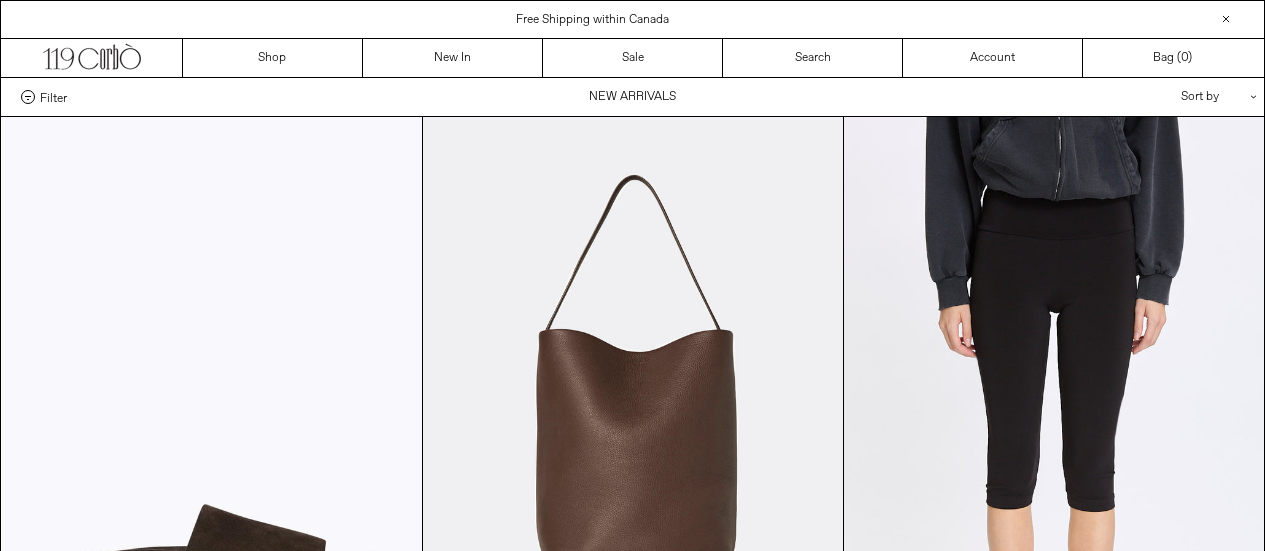 scroll, scrollTop: 0, scrollLeft: 0, axis: both 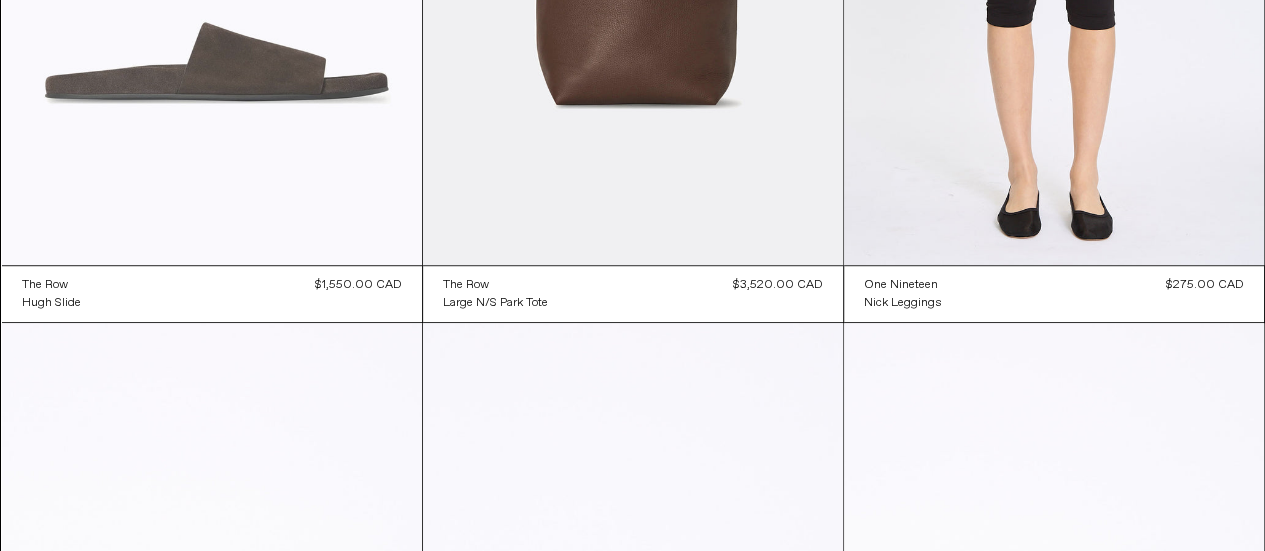 click at bounding box center [212, -50] 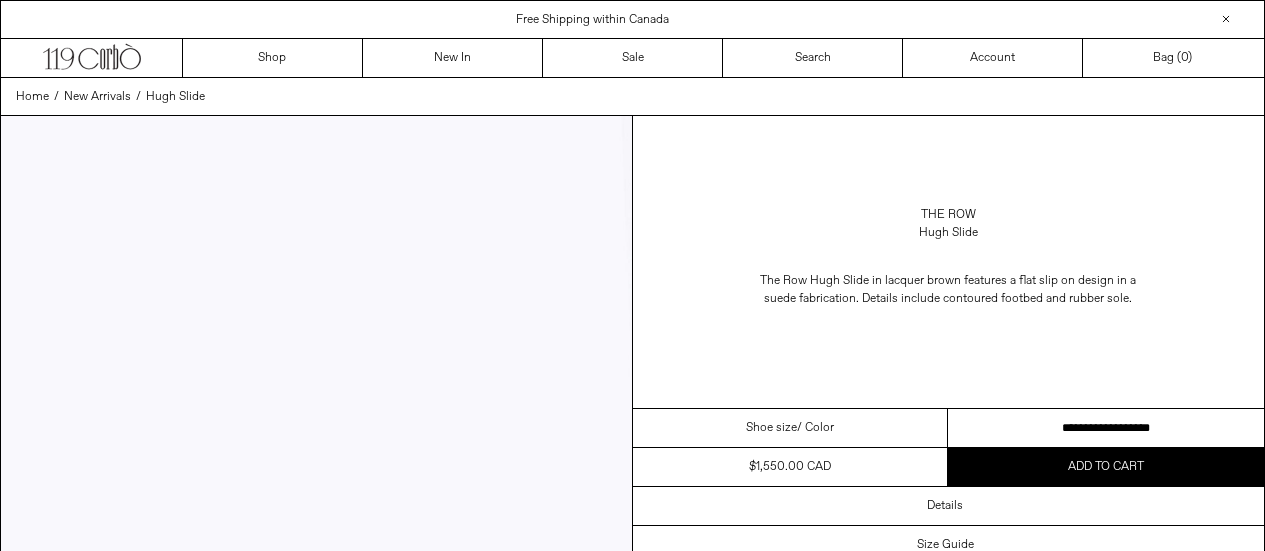 scroll, scrollTop: 0, scrollLeft: 0, axis: both 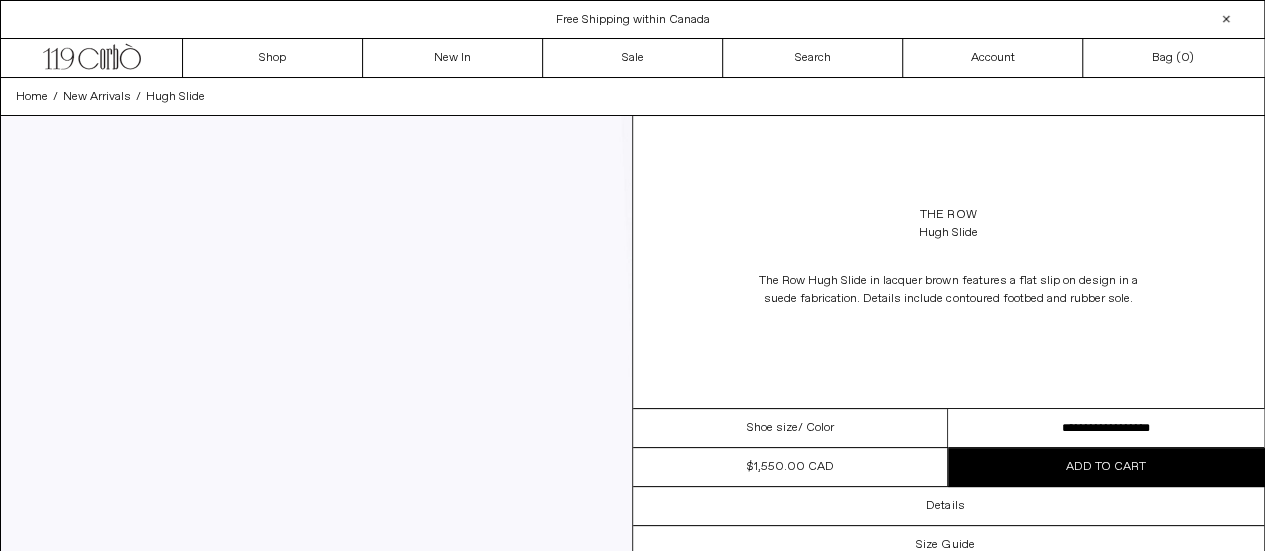 click on "**********" at bounding box center (1106, 428) 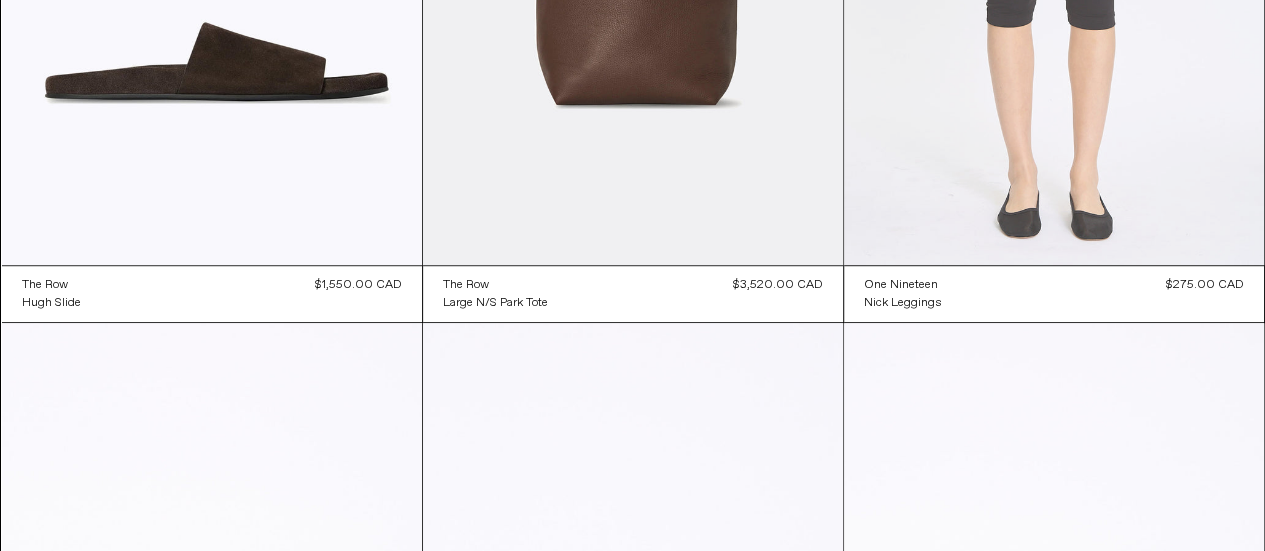 scroll, scrollTop: 0, scrollLeft: 0, axis: both 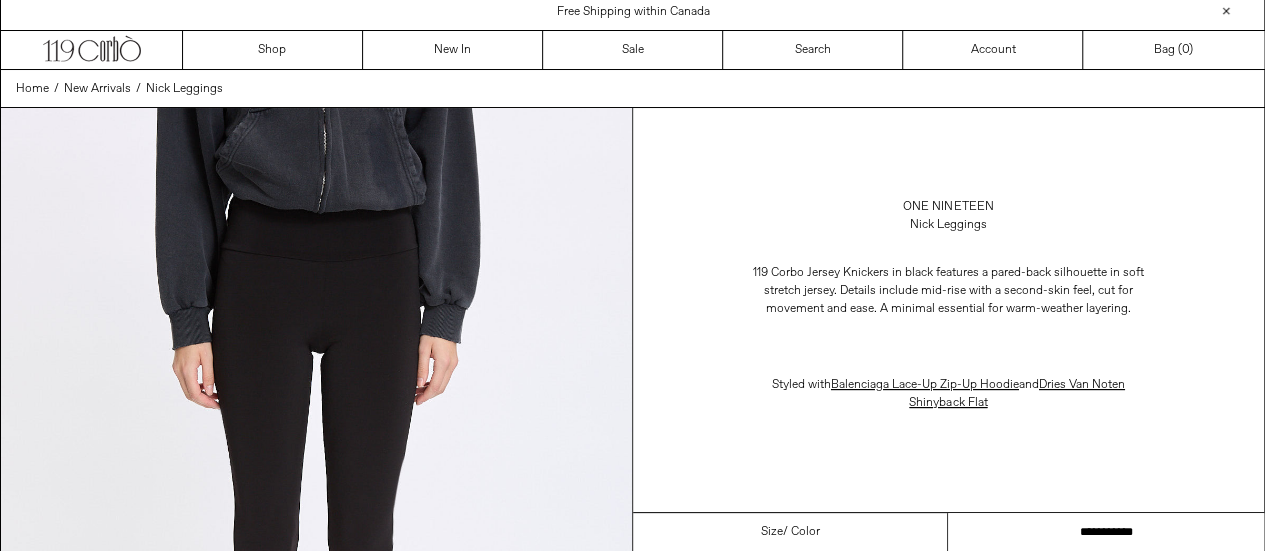 click on "**********" at bounding box center [1106, 532] 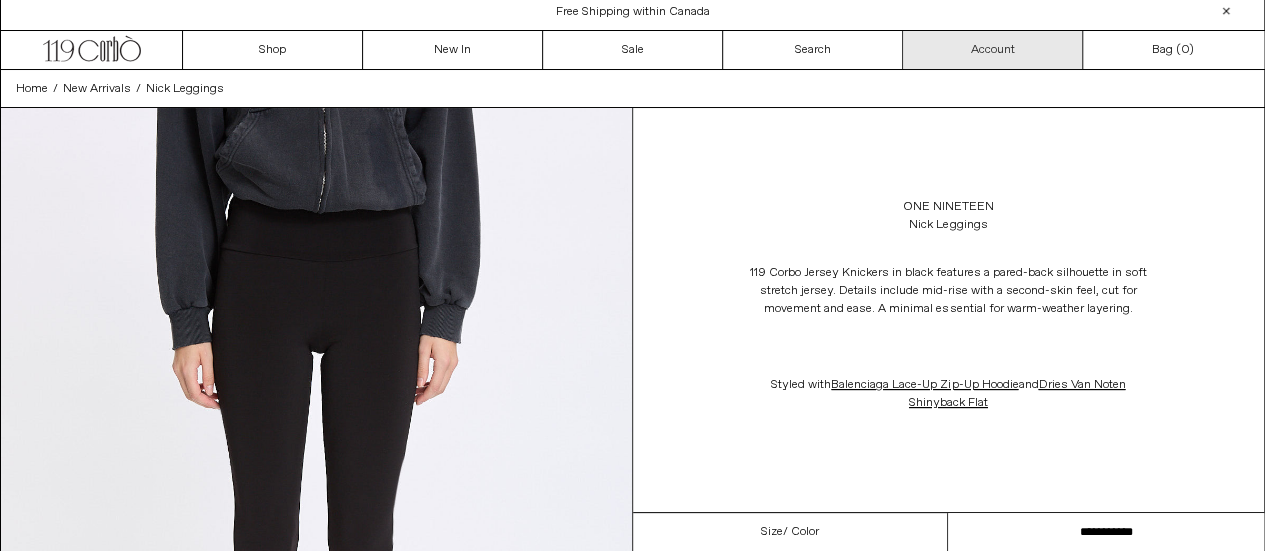 scroll, scrollTop: 0, scrollLeft: 0, axis: both 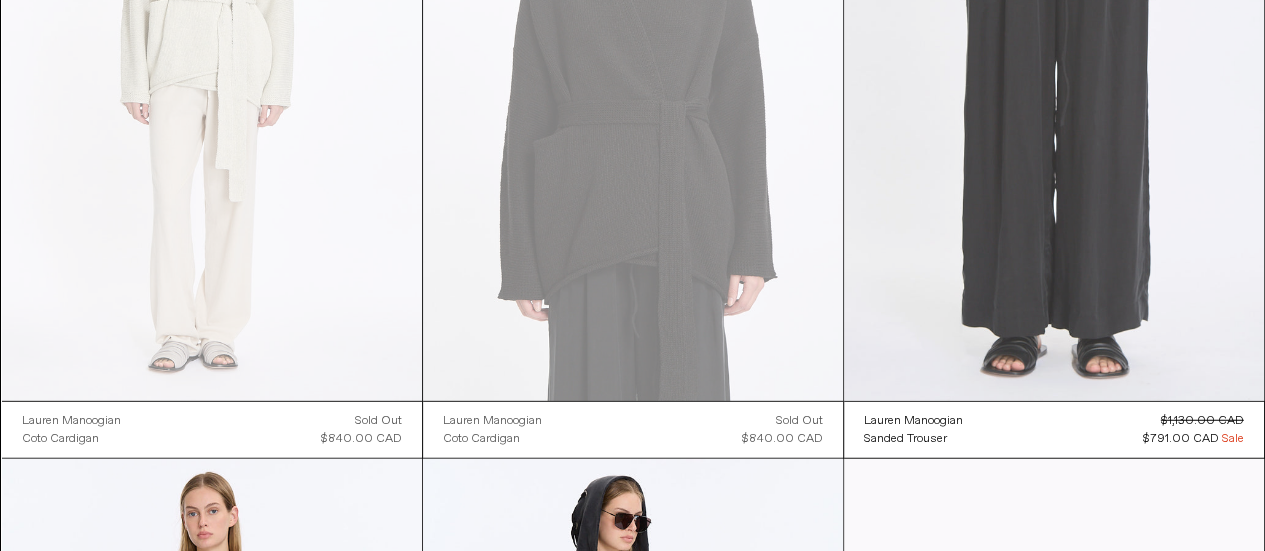 click at bounding box center (1054, 86) 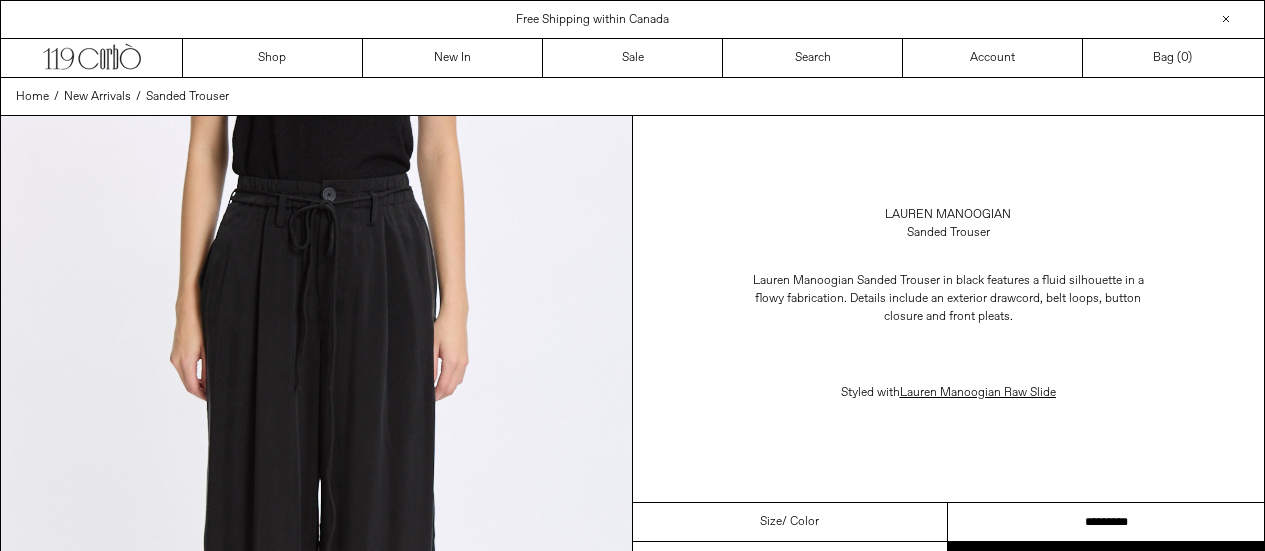 scroll, scrollTop: 0, scrollLeft: 0, axis: both 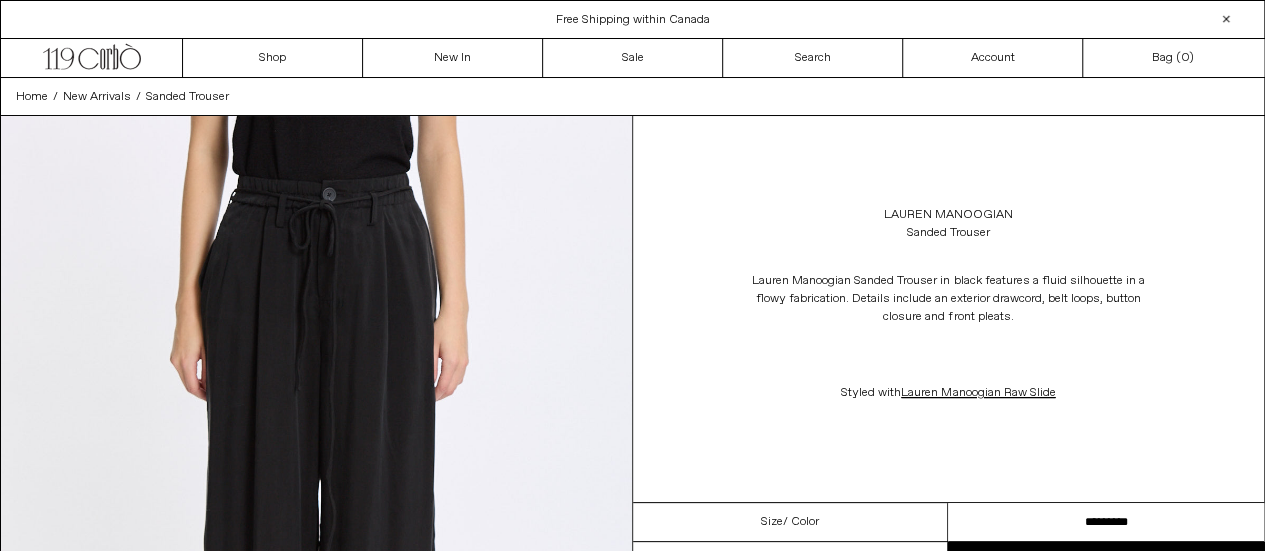 click on "**********" at bounding box center [1106, 522] 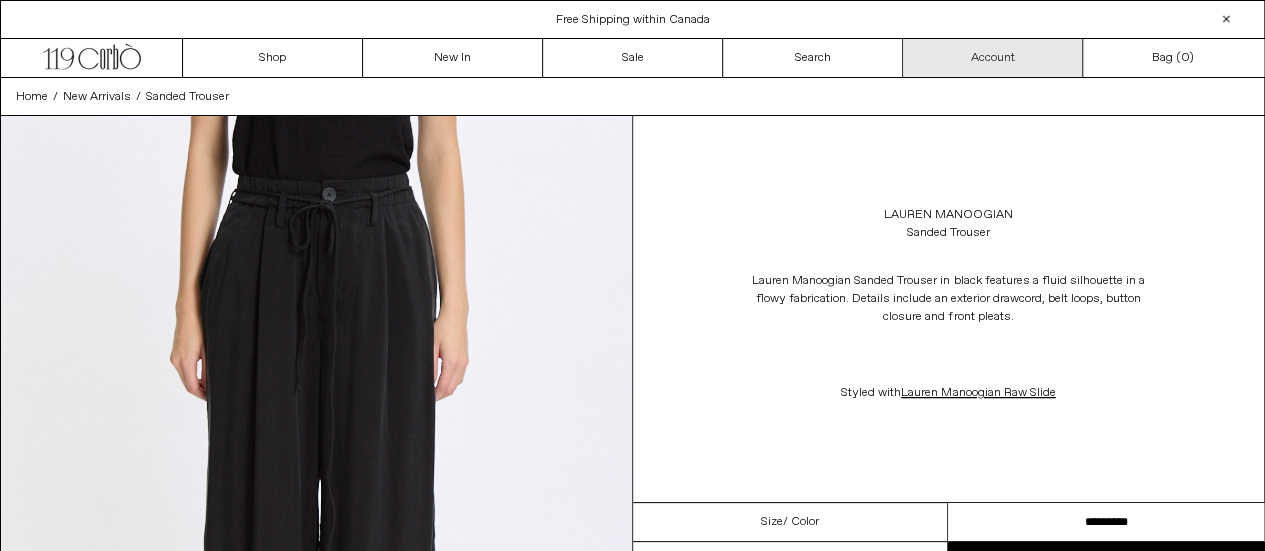 scroll, scrollTop: 0, scrollLeft: 0, axis: both 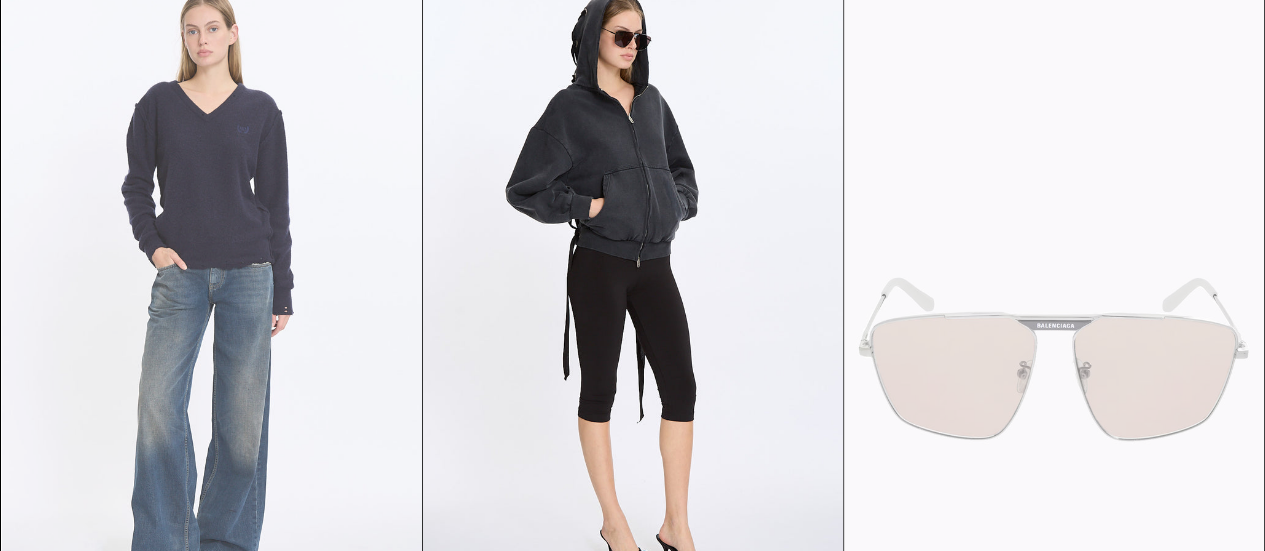 click at bounding box center (212, 292) 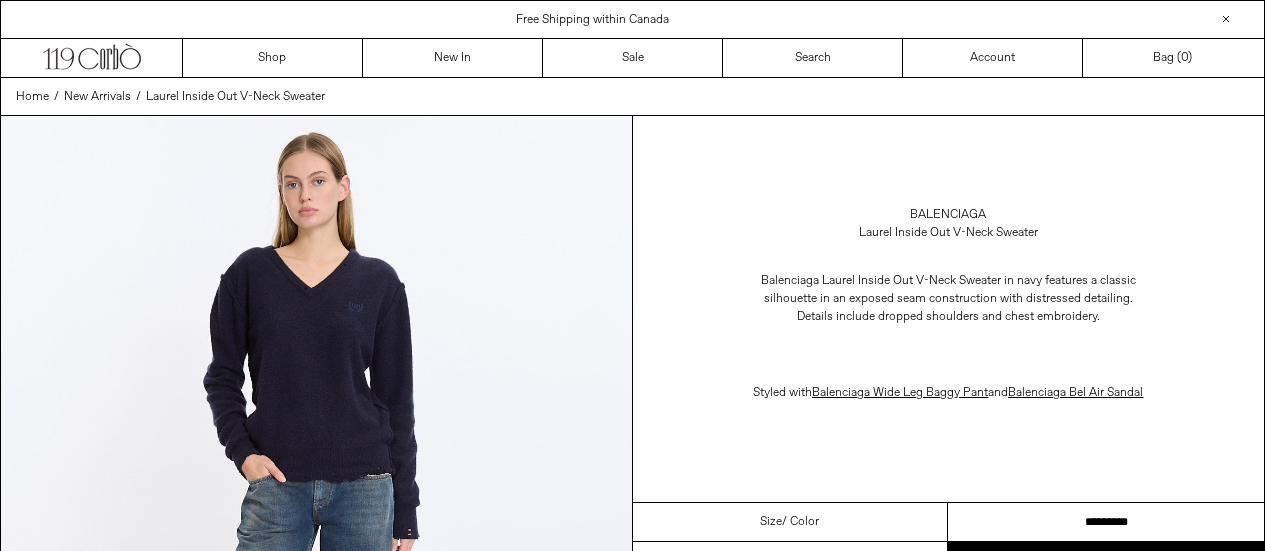 scroll, scrollTop: 0, scrollLeft: 0, axis: both 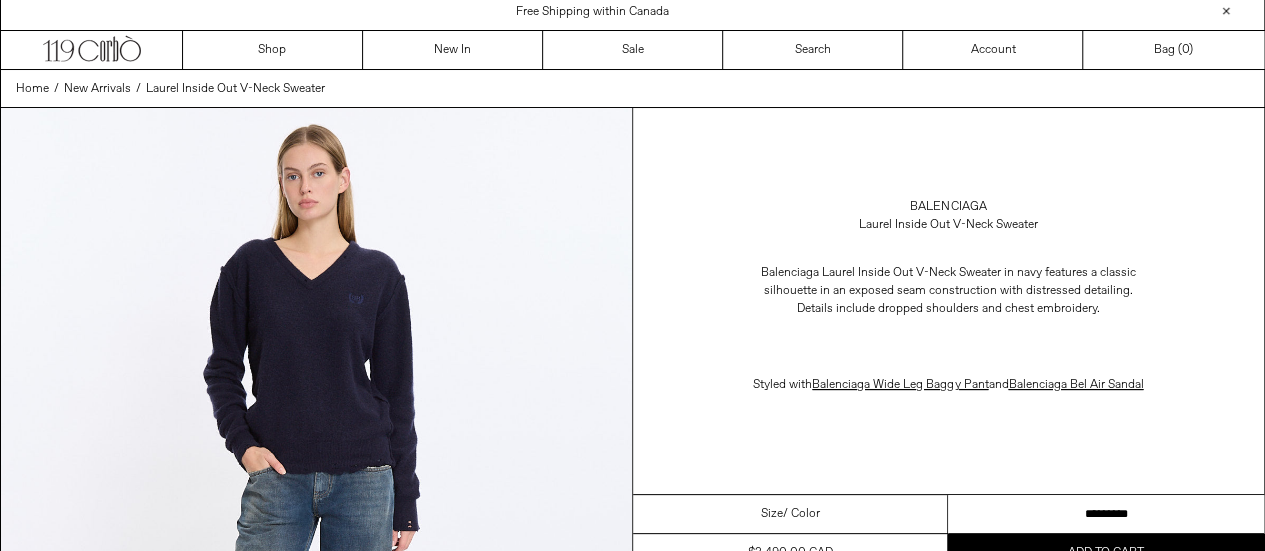 click on "*********
********
********" at bounding box center (1106, 514) 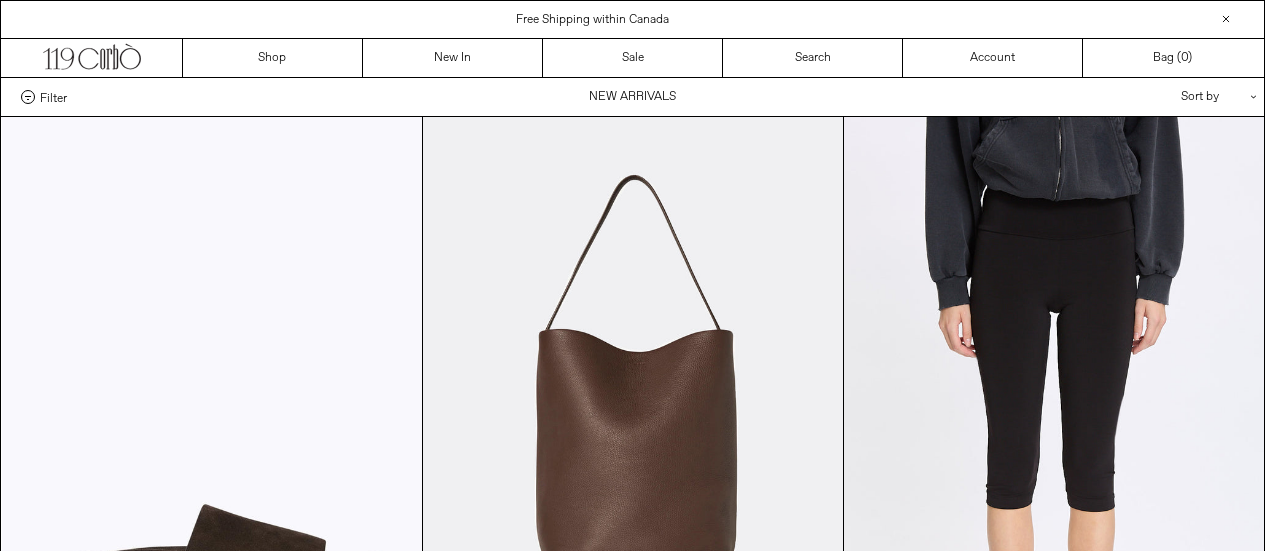 scroll, scrollTop: 2892, scrollLeft: 0, axis: vertical 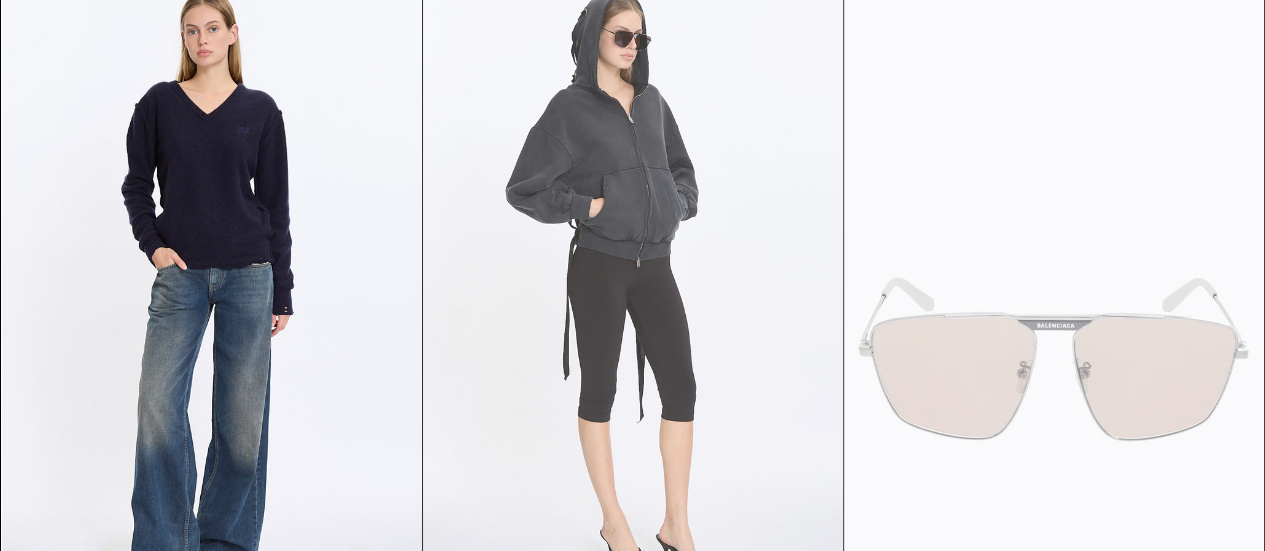 click at bounding box center [633, 292] 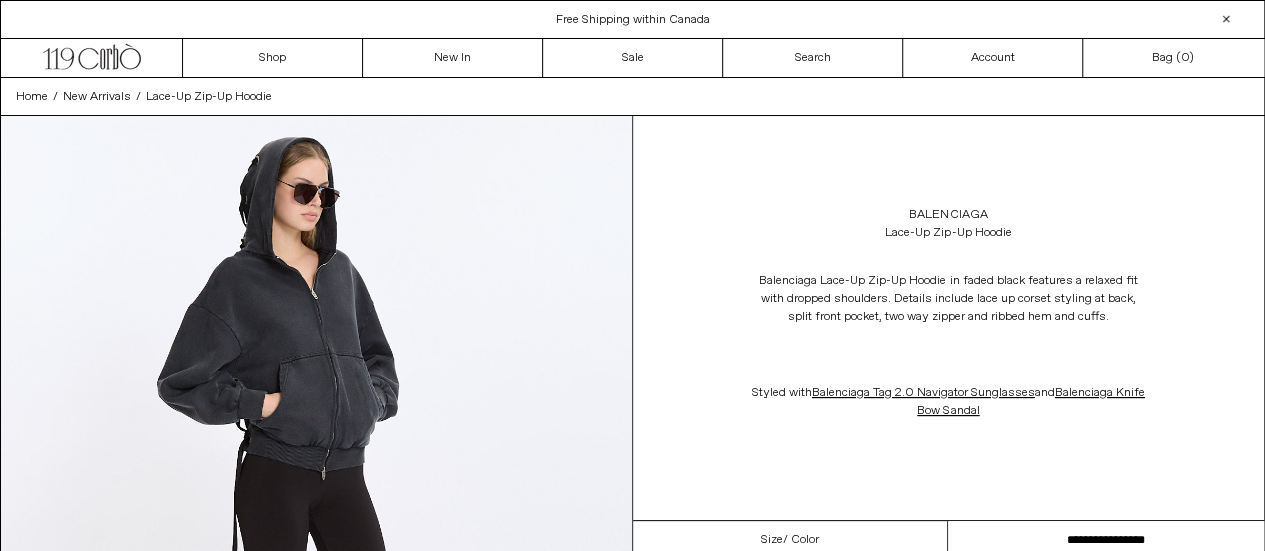 scroll, scrollTop: 0, scrollLeft: 0, axis: both 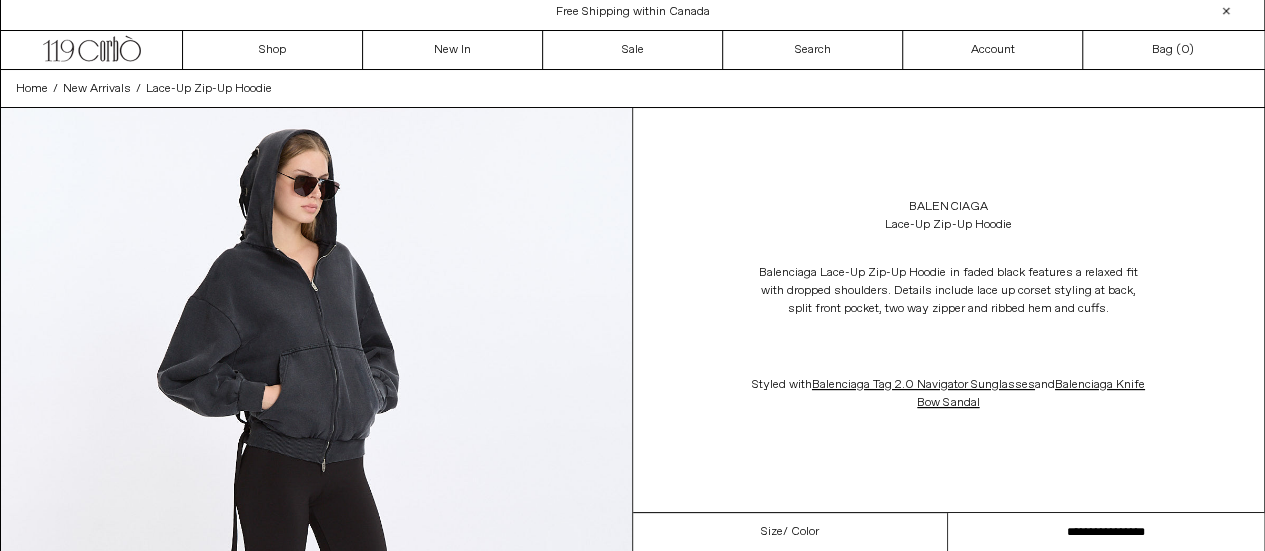 click on "**********" at bounding box center (1106, 532) 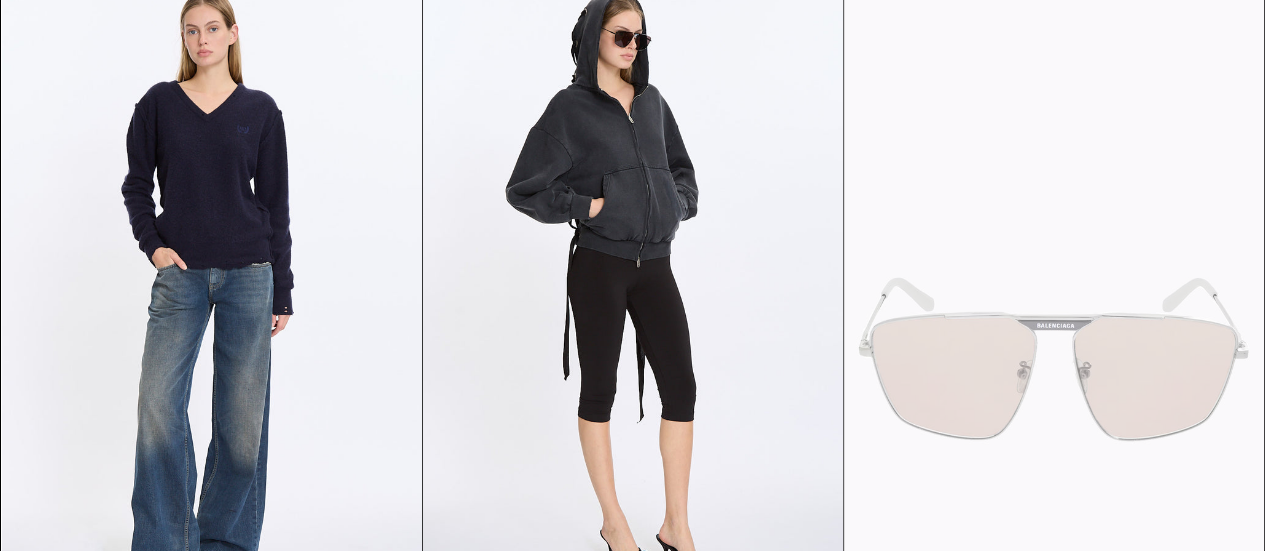 scroll, scrollTop: 0, scrollLeft: 0, axis: both 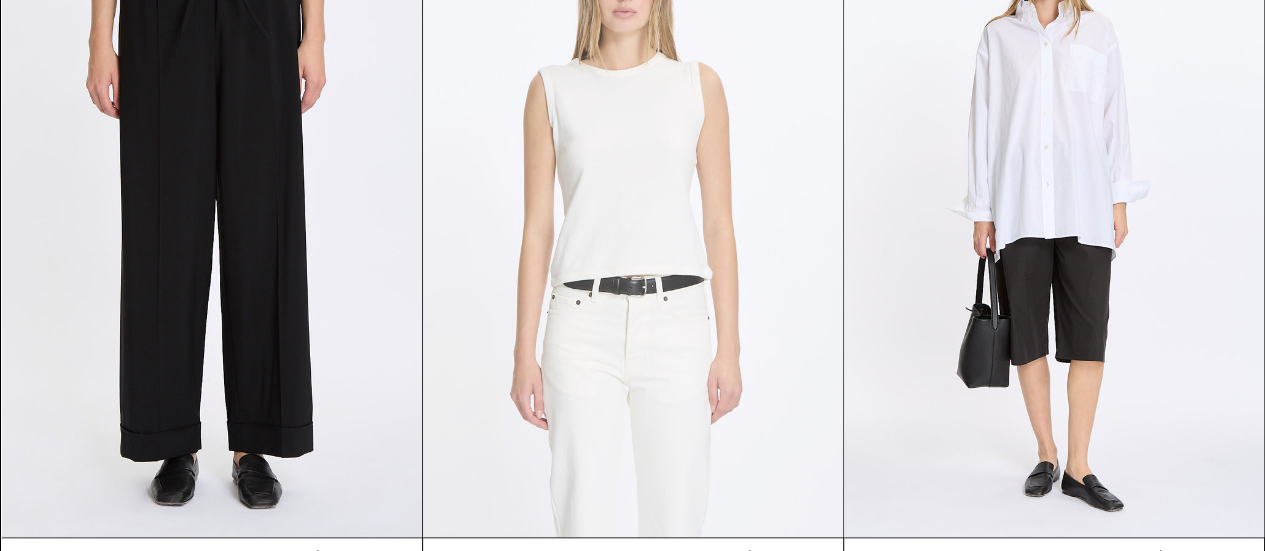 click at bounding box center [633, 222] 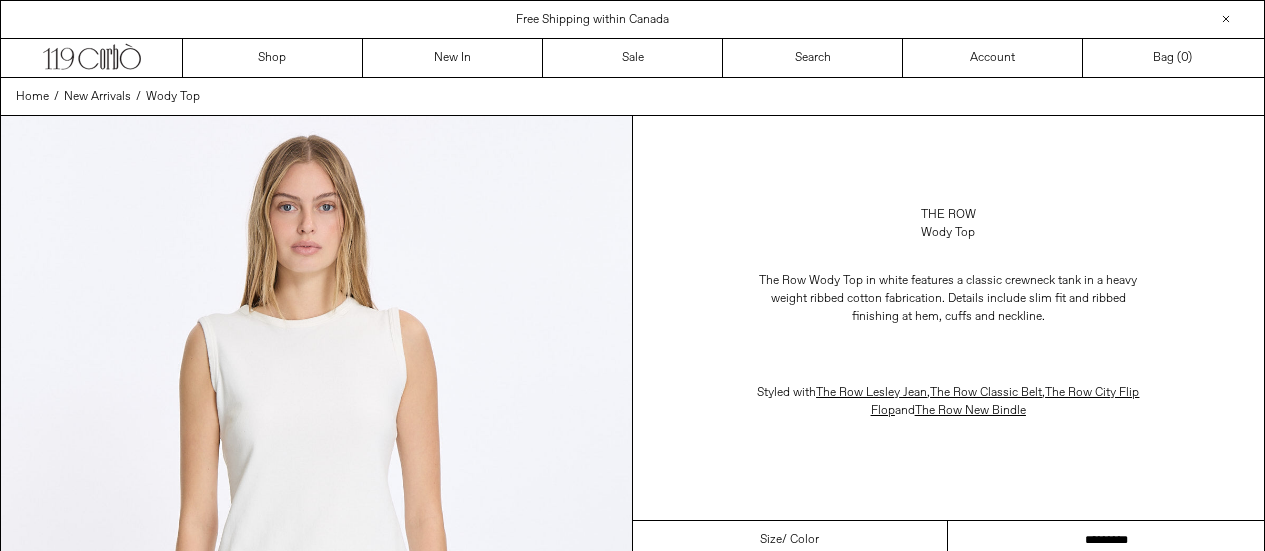 scroll, scrollTop: 0, scrollLeft: 0, axis: both 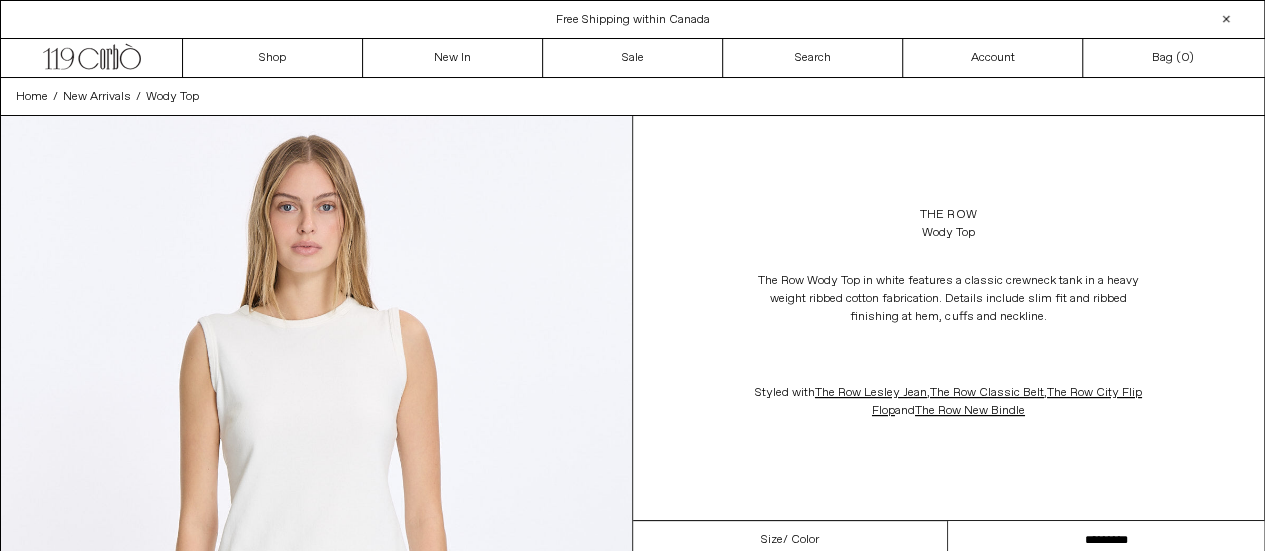 click on "**********" at bounding box center (1106, 540) 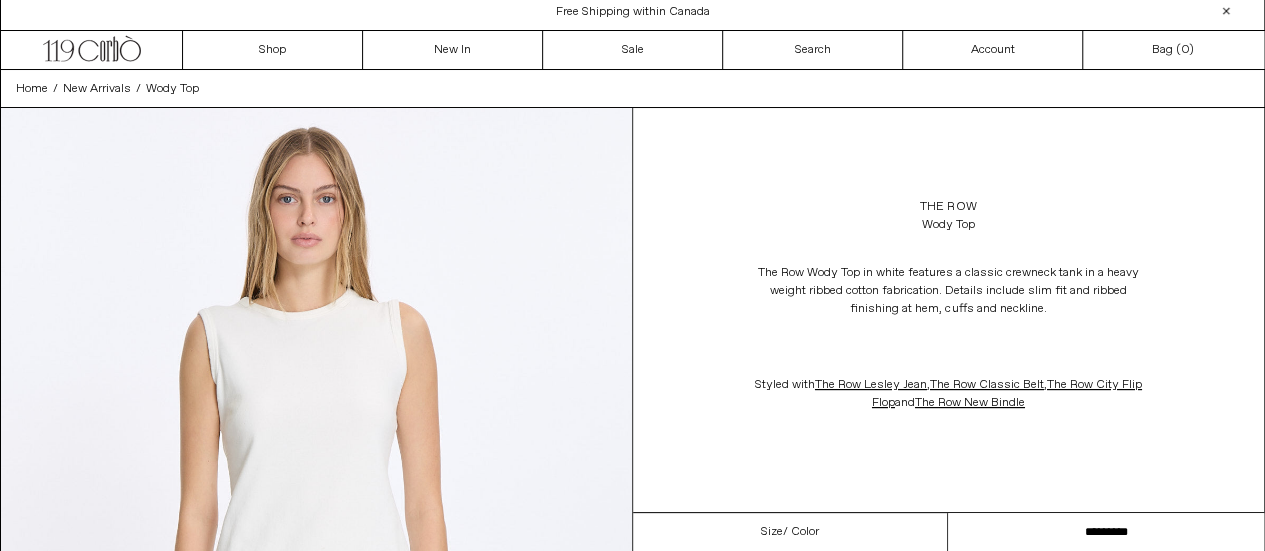 scroll, scrollTop: 0, scrollLeft: 0, axis: both 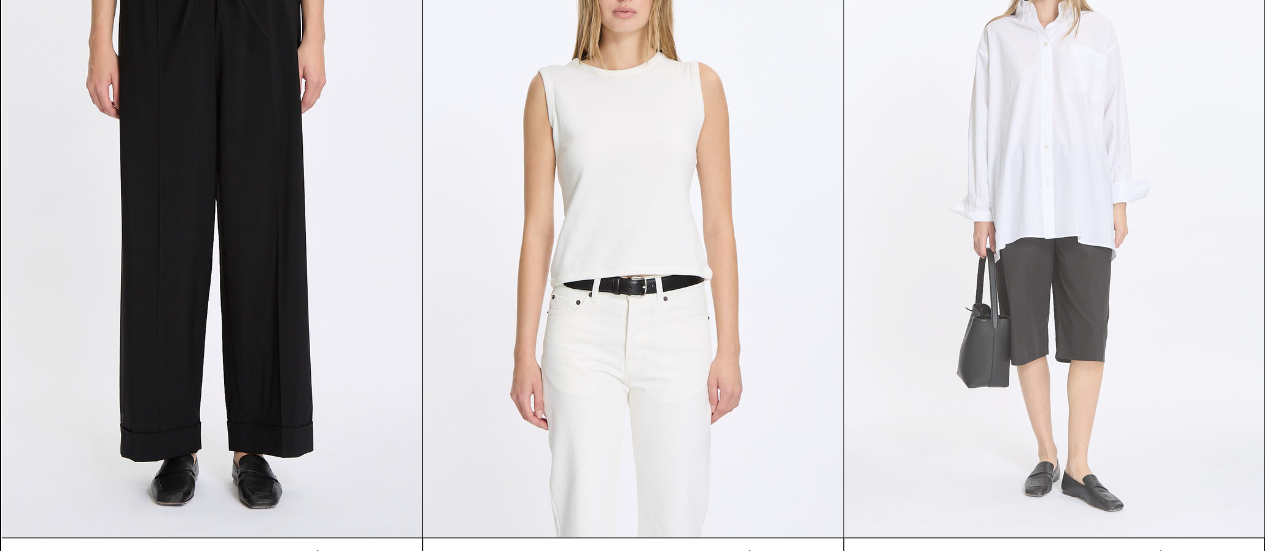 click at bounding box center [1054, 222] 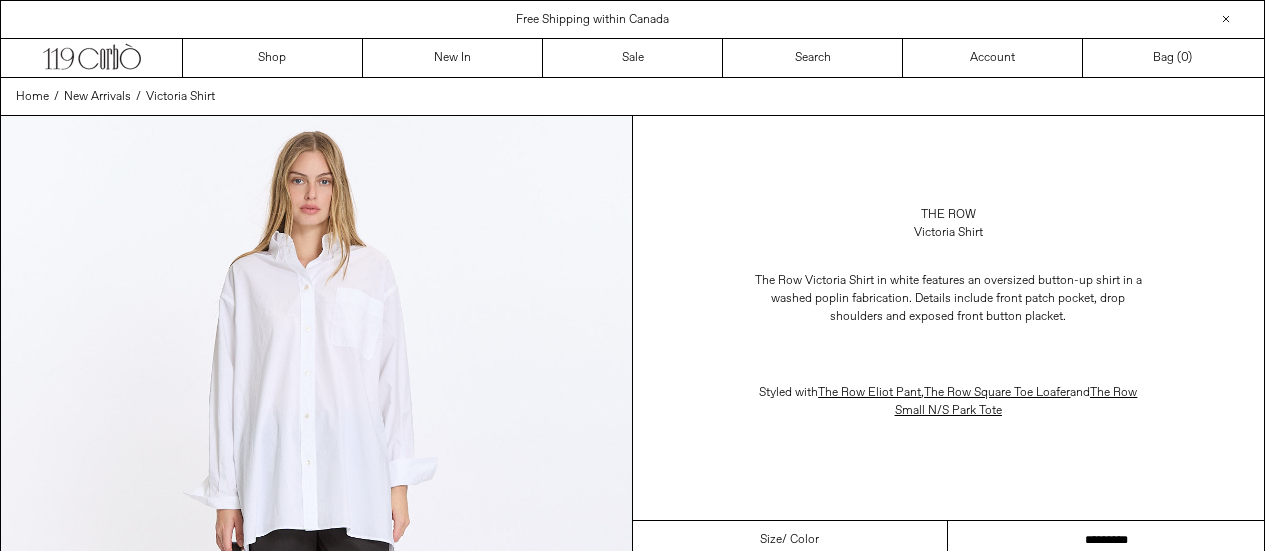 scroll, scrollTop: 0, scrollLeft: 0, axis: both 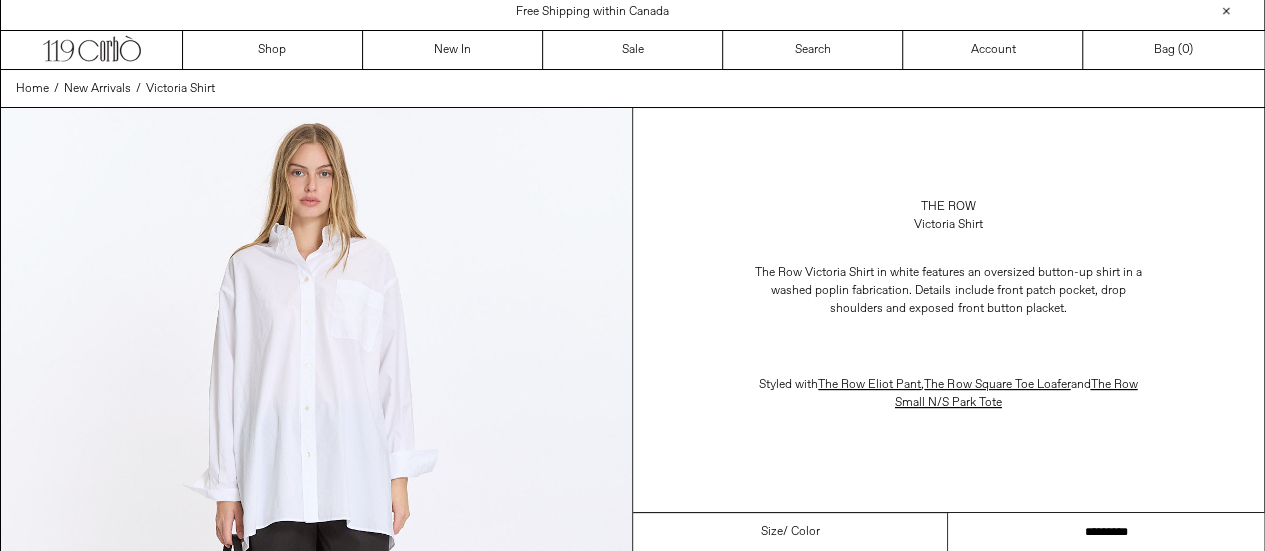 click on "**********" at bounding box center (1106, 532) 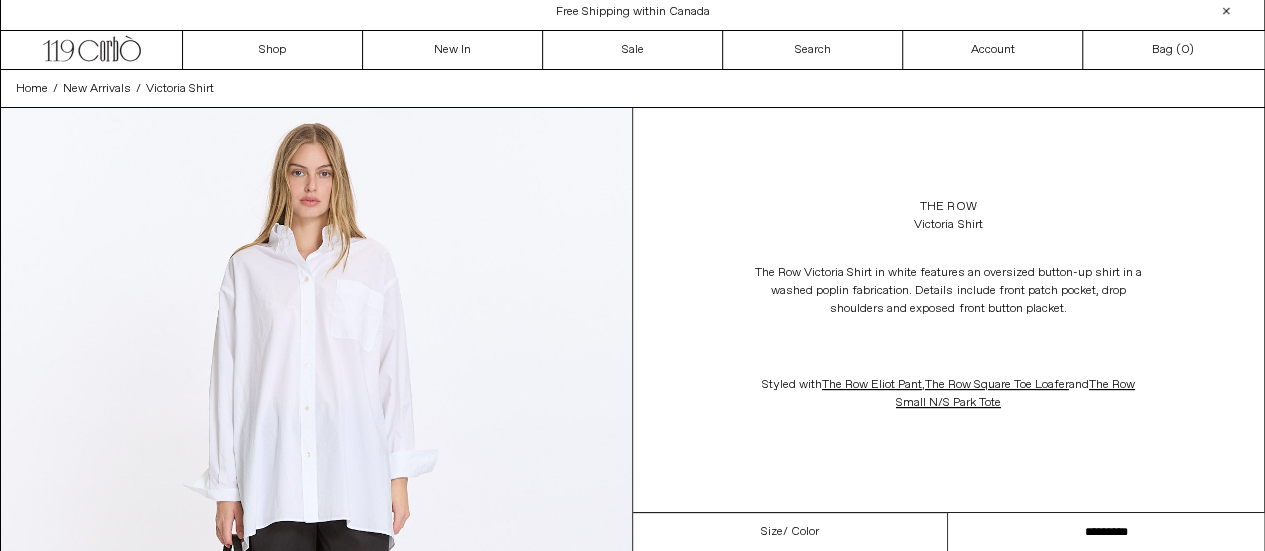 scroll, scrollTop: 0, scrollLeft: 0, axis: both 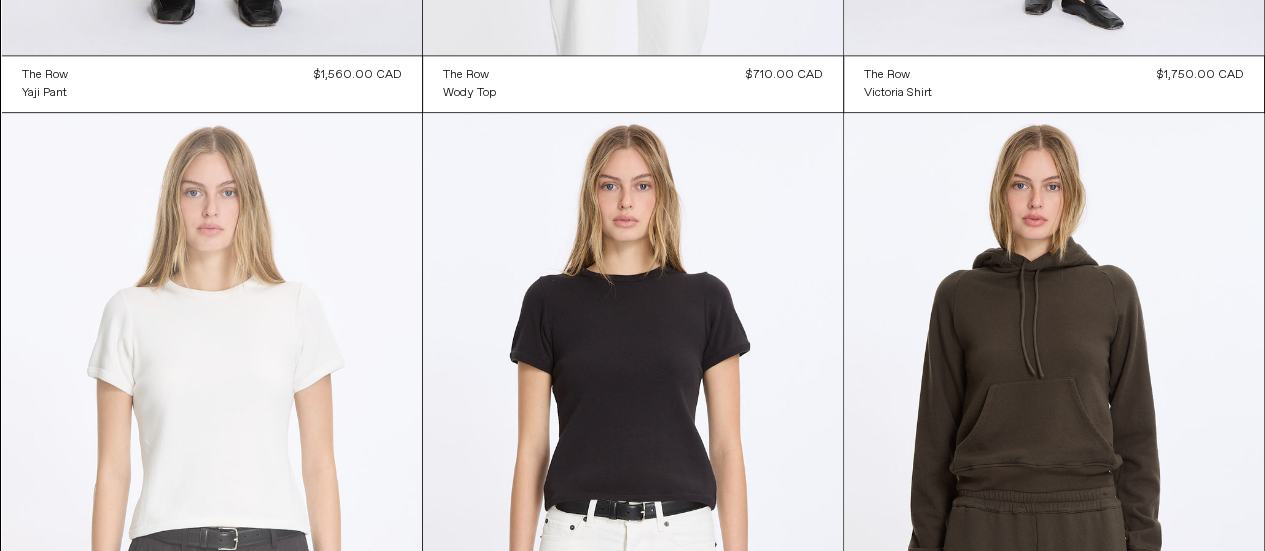 click at bounding box center [212, 428] 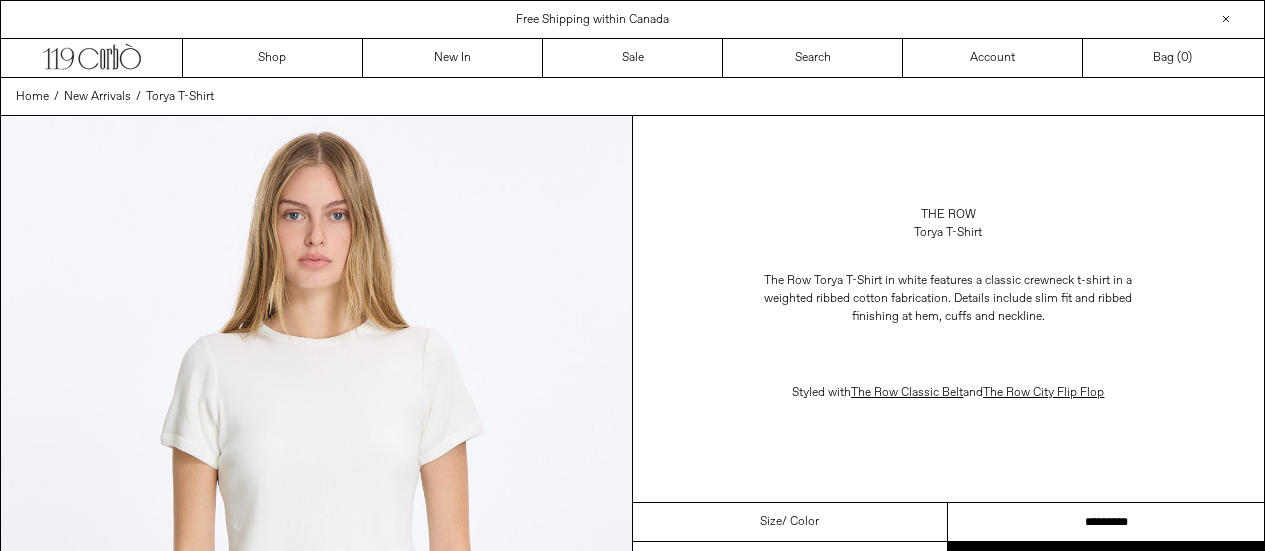 scroll, scrollTop: 0, scrollLeft: 0, axis: both 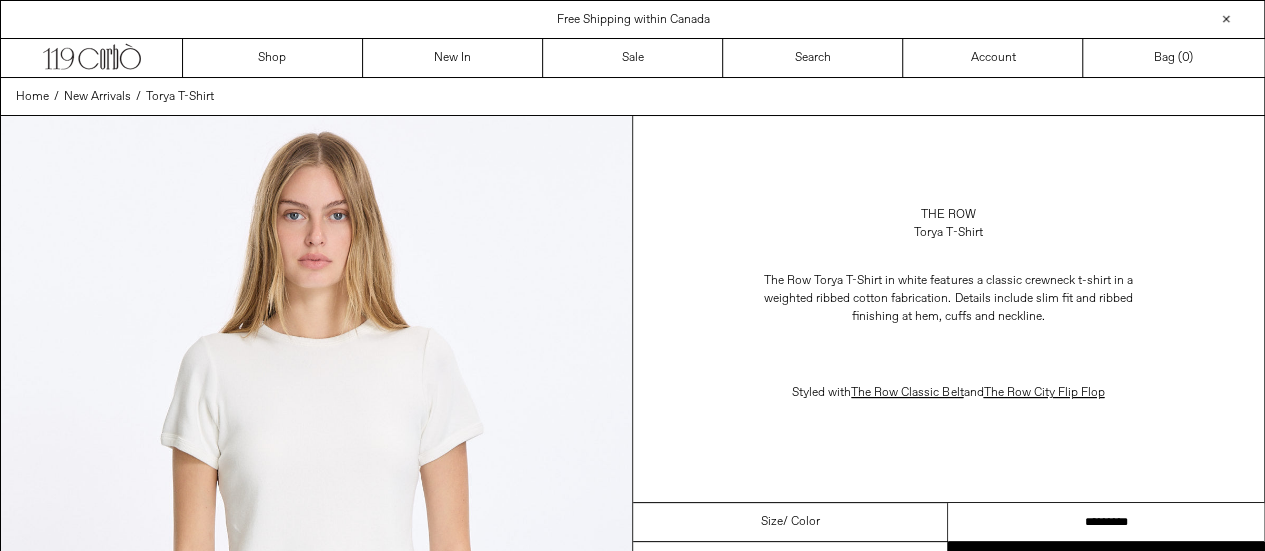 click on "**********" at bounding box center (1106, 522) 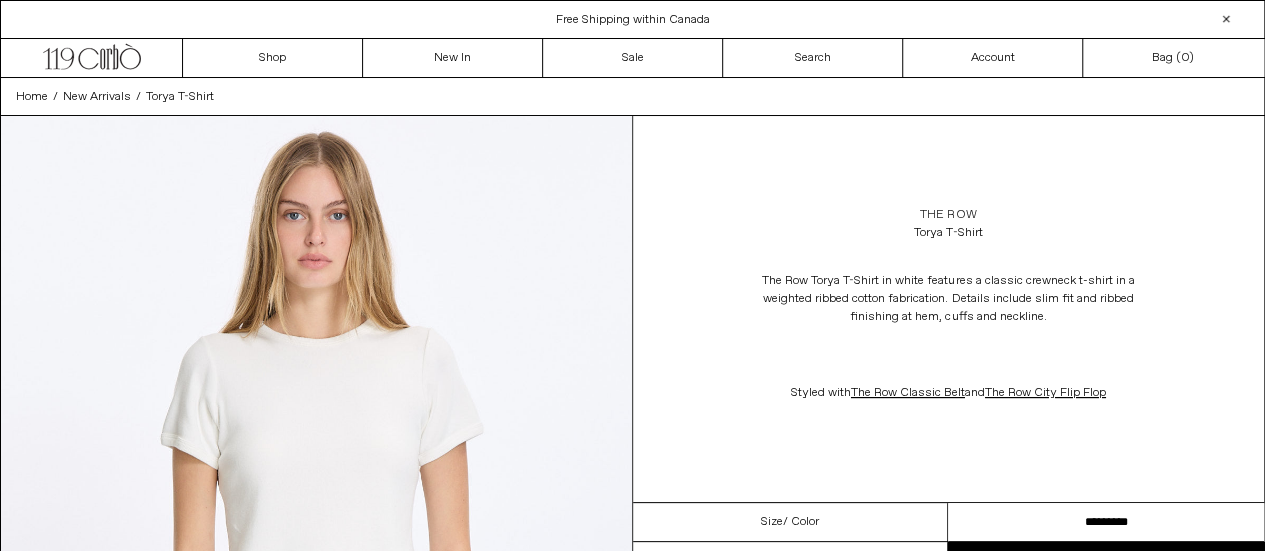 scroll, scrollTop: 0, scrollLeft: 0, axis: both 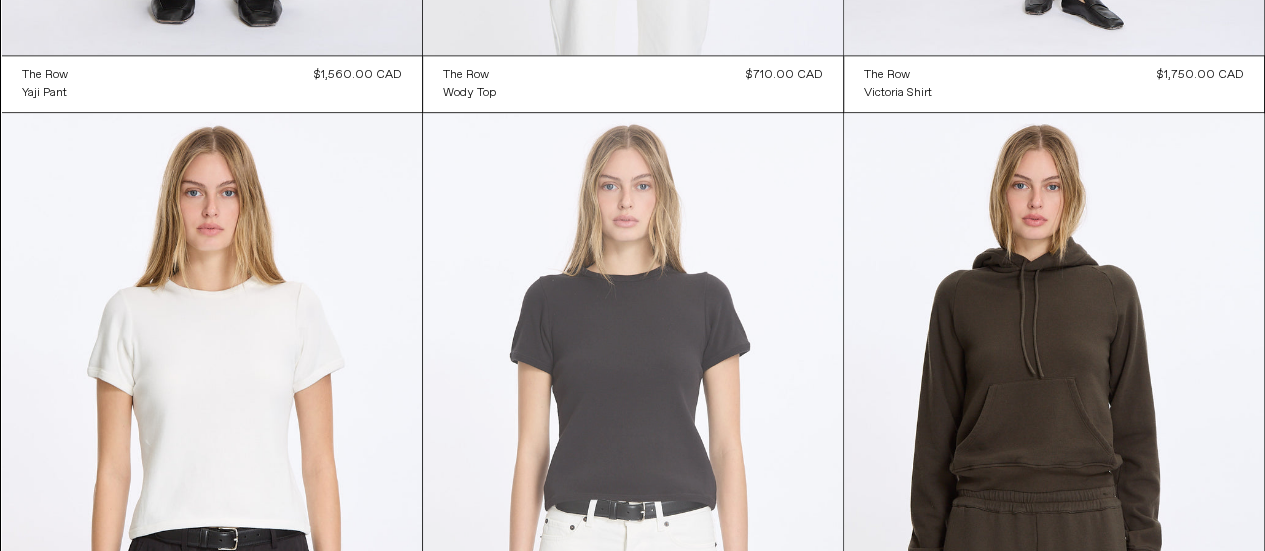 click at bounding box center [633, 428] 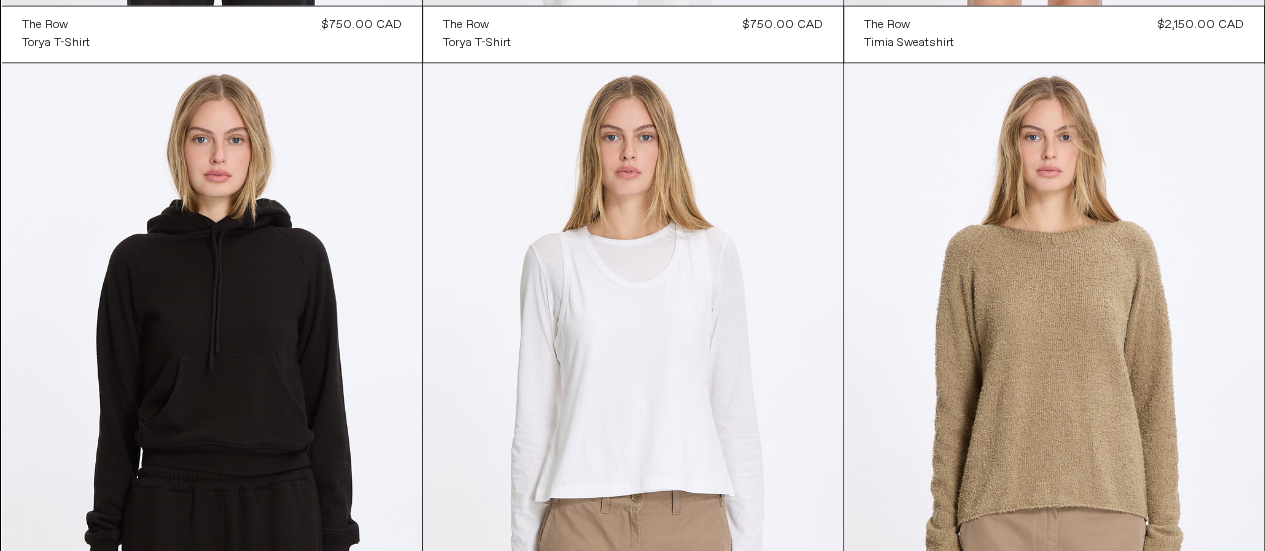 scroll, scrollTop: 5652, scrollLeft: 0, axis: vertical 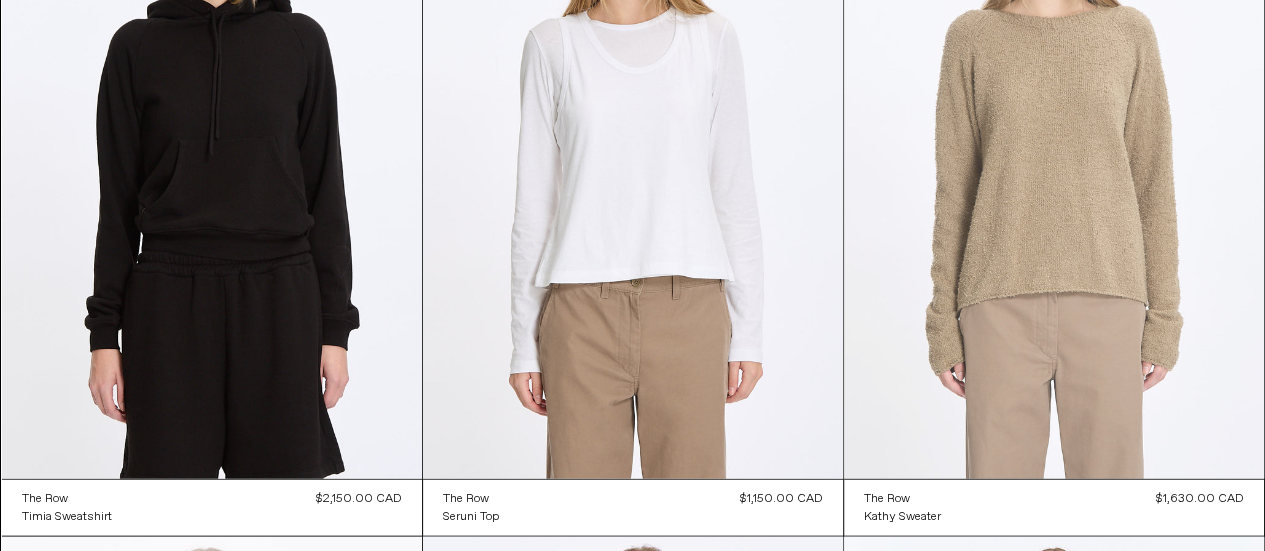 click at bounding box center [1054, 164] 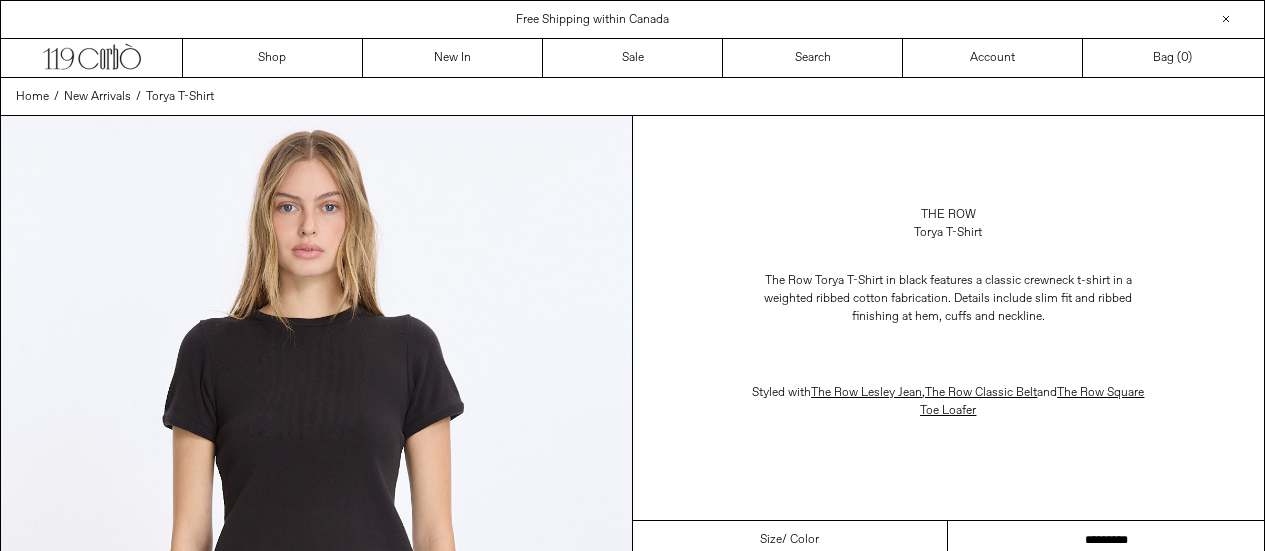 scroll, scrollTop: 0, scrollLeft: 0, axis: both 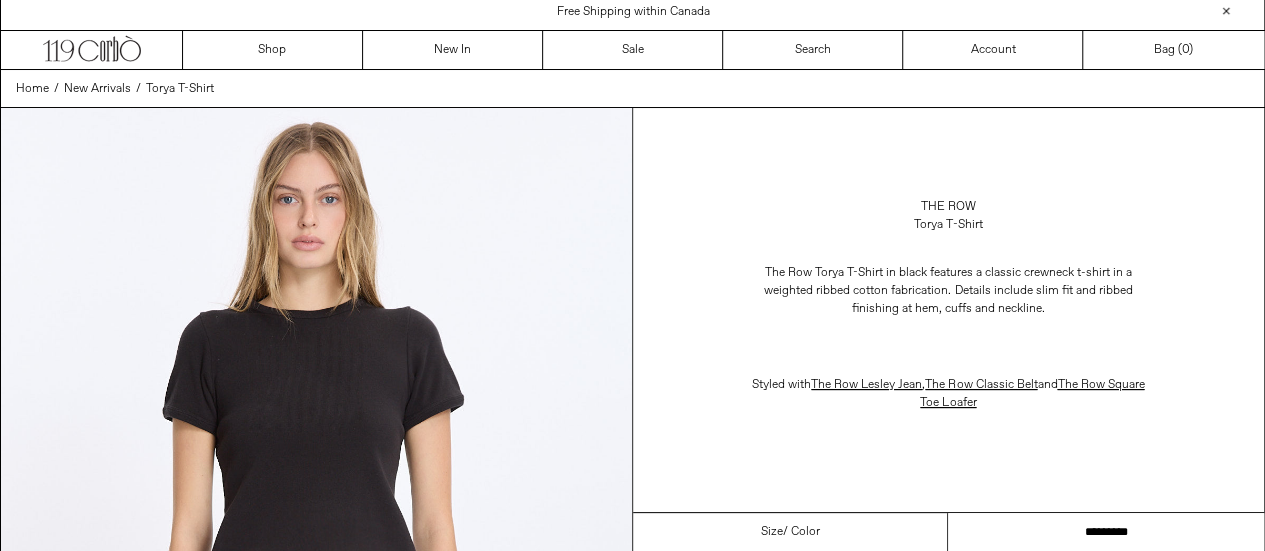 click on "**********" at bounding box center (1106, 532) 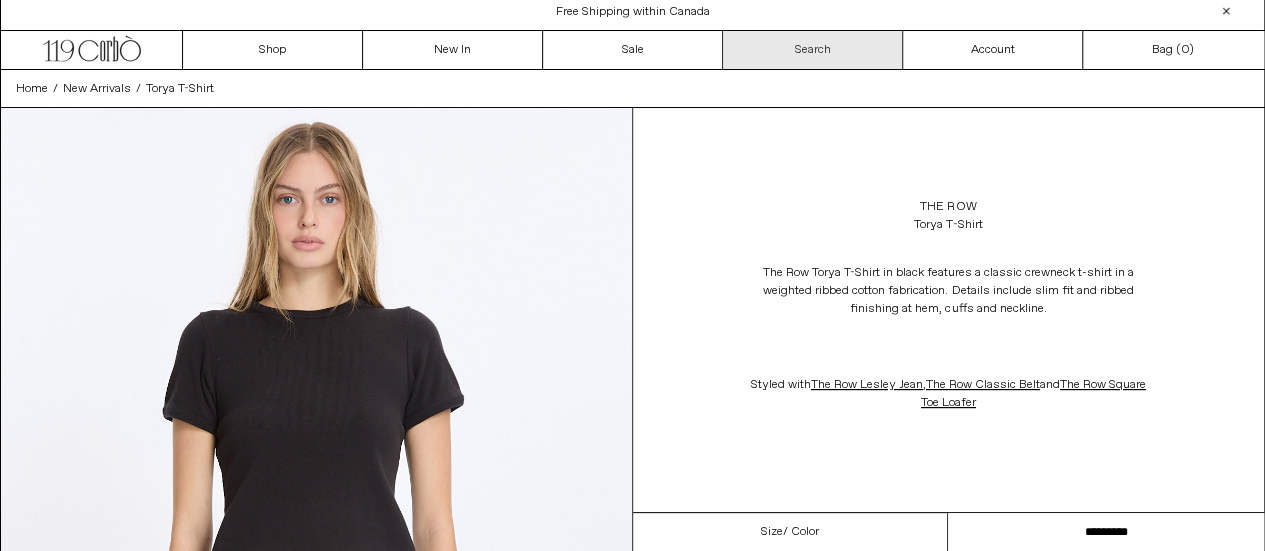 scroll, scrollTop: 0, scrollLeft: 0, axis: both 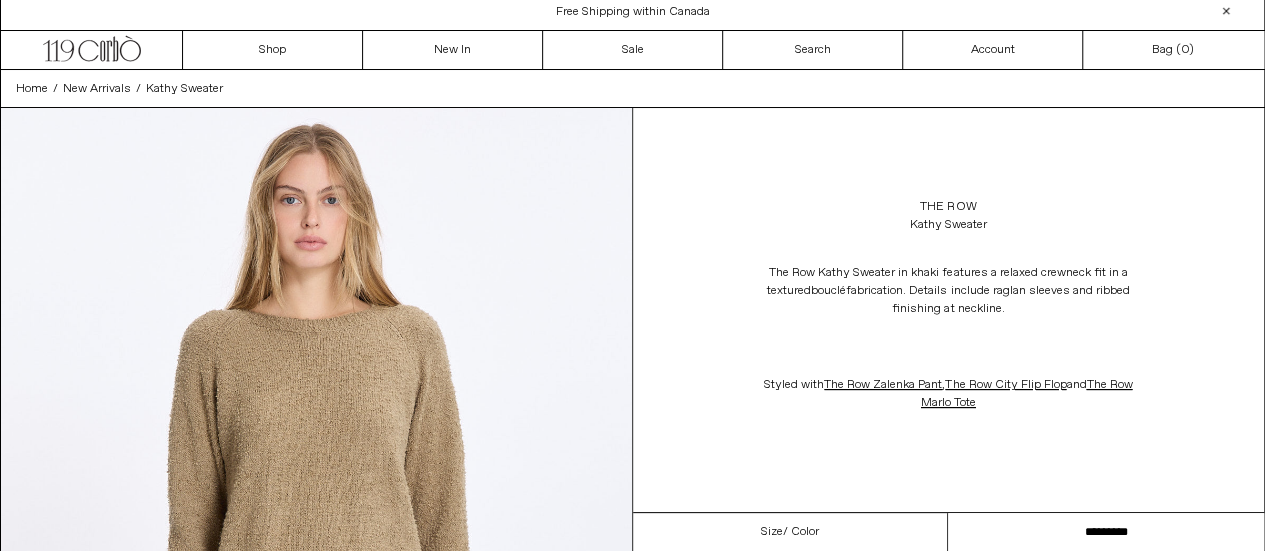 click on "**********" at bounding box center (1106, 532) 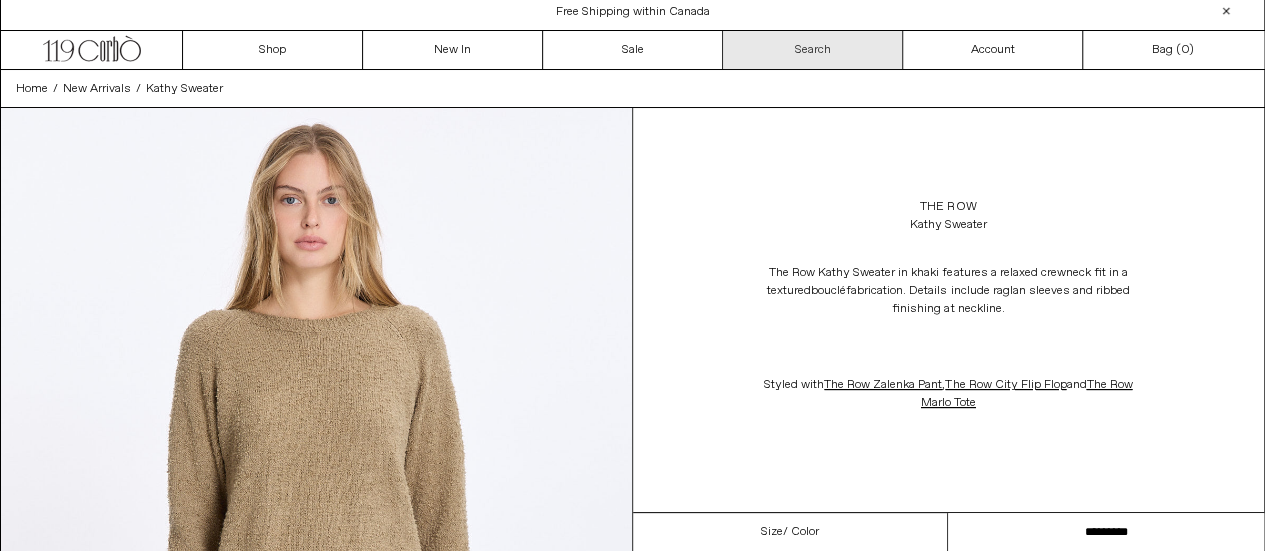 scroll, scrollTop: 0, scrollLeft: 0, axis: both 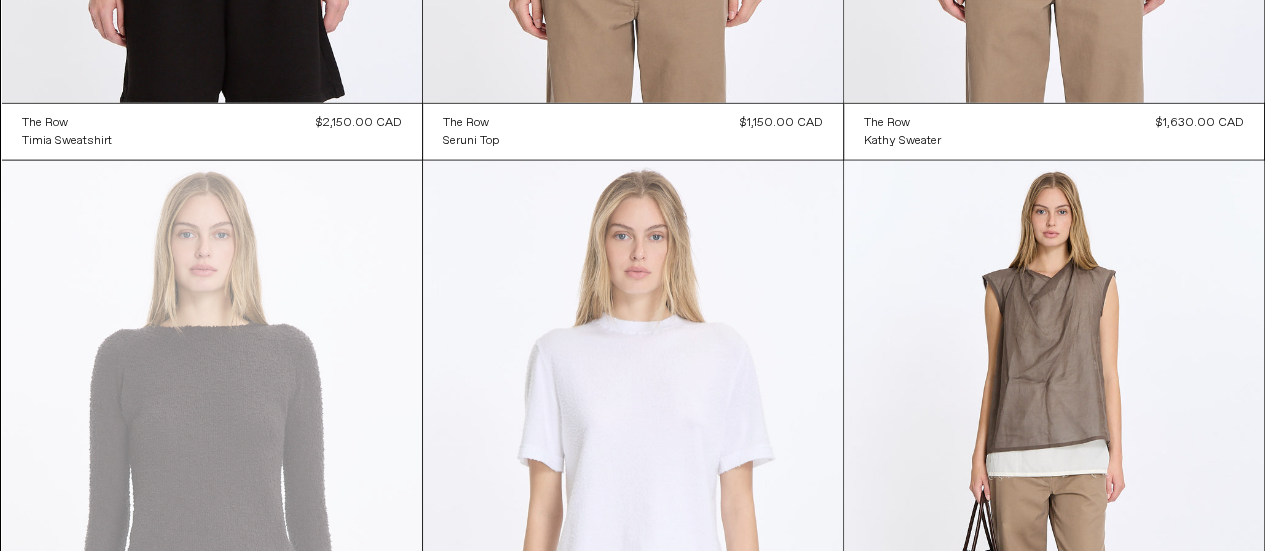 click at bounding box center [633, 476] 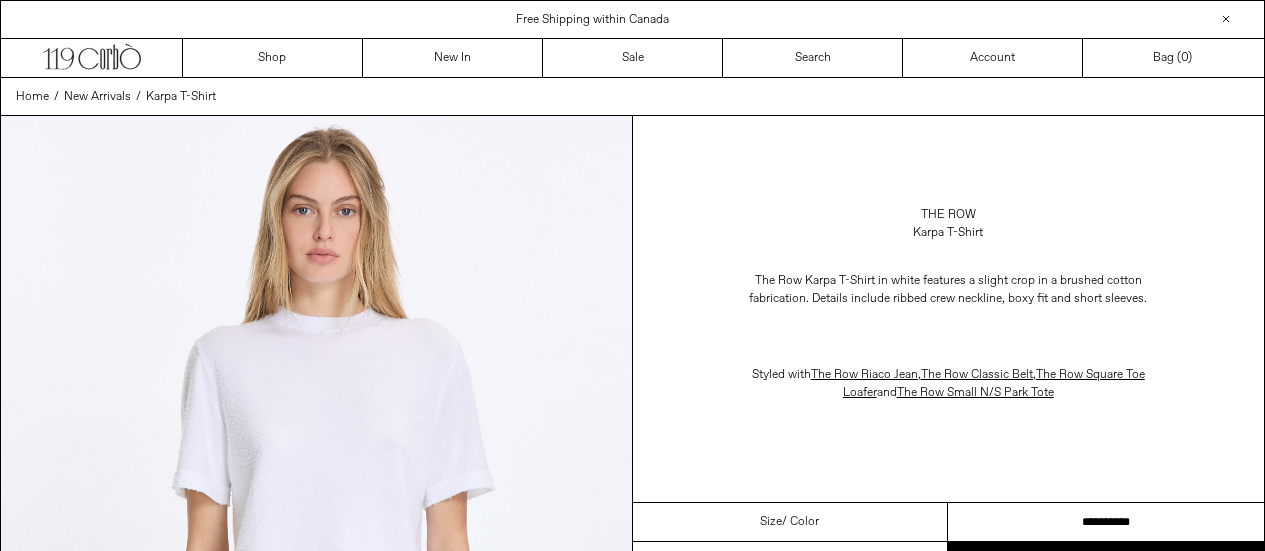 scroll, scrollTop: 0, scrollLeft: 0, axis: both 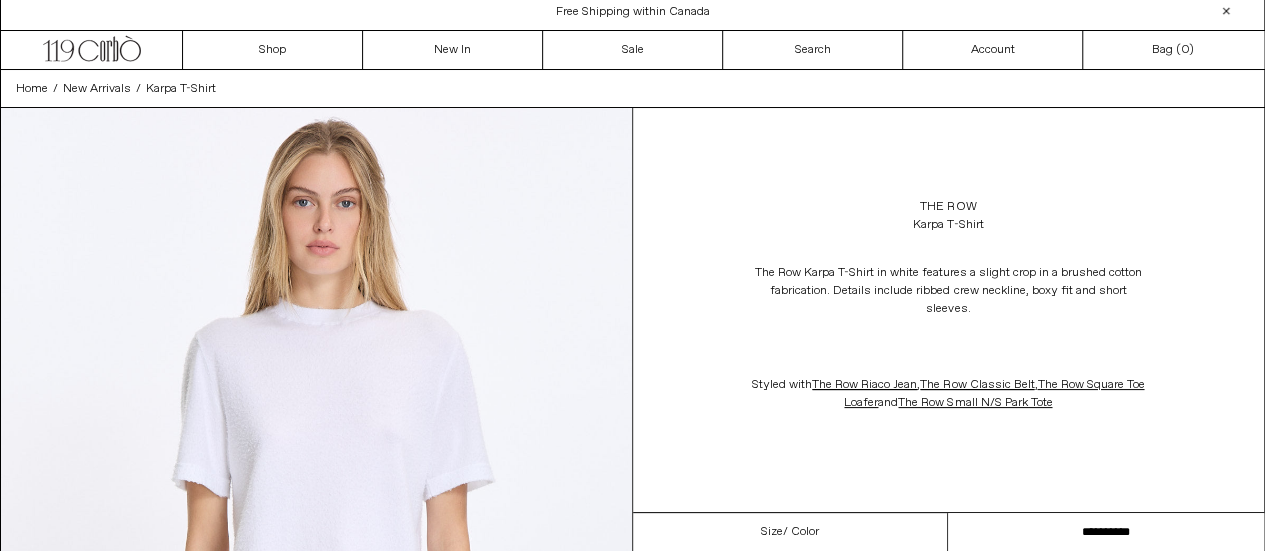 click on "**********" at bounding box center [1106, 532] 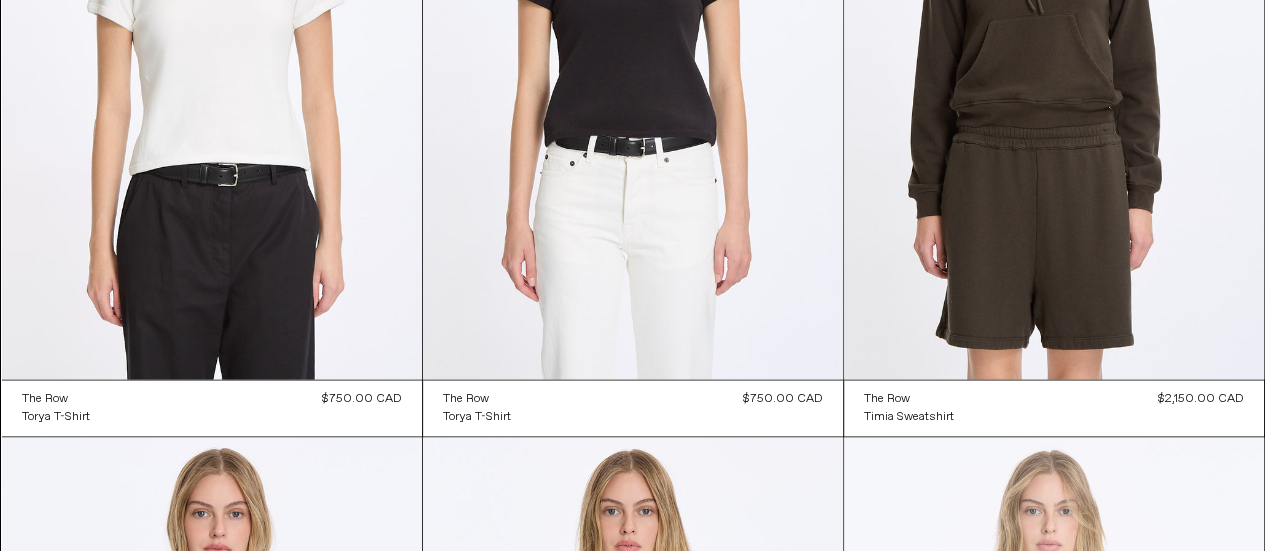 scroll, scrollTop: 0, scrollLeft: 0, axis: both 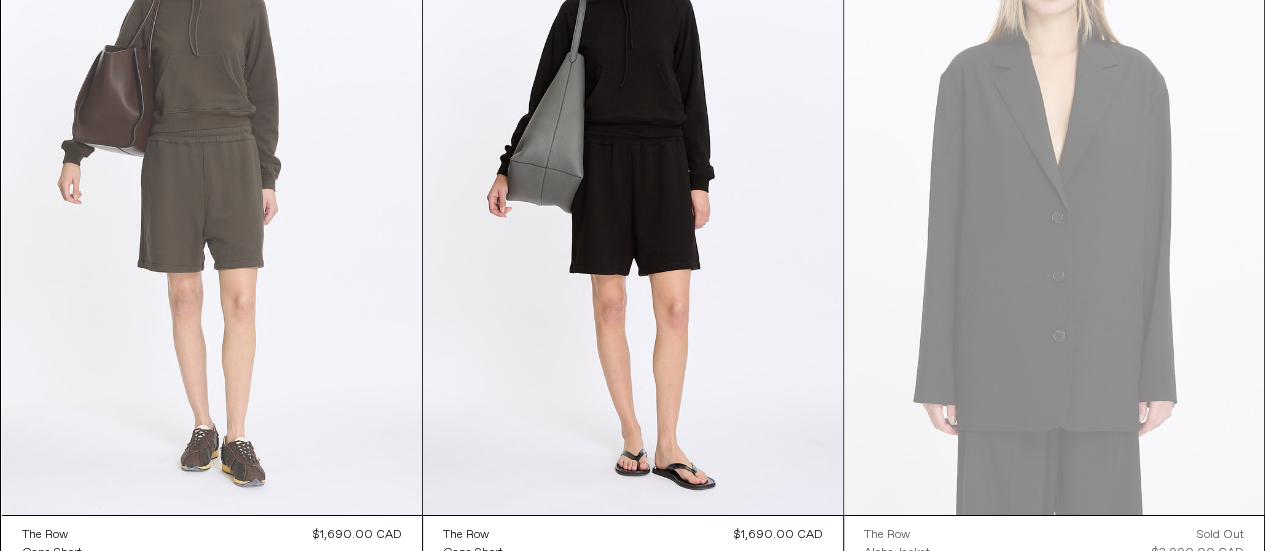 click at bounding box center [212, 200] 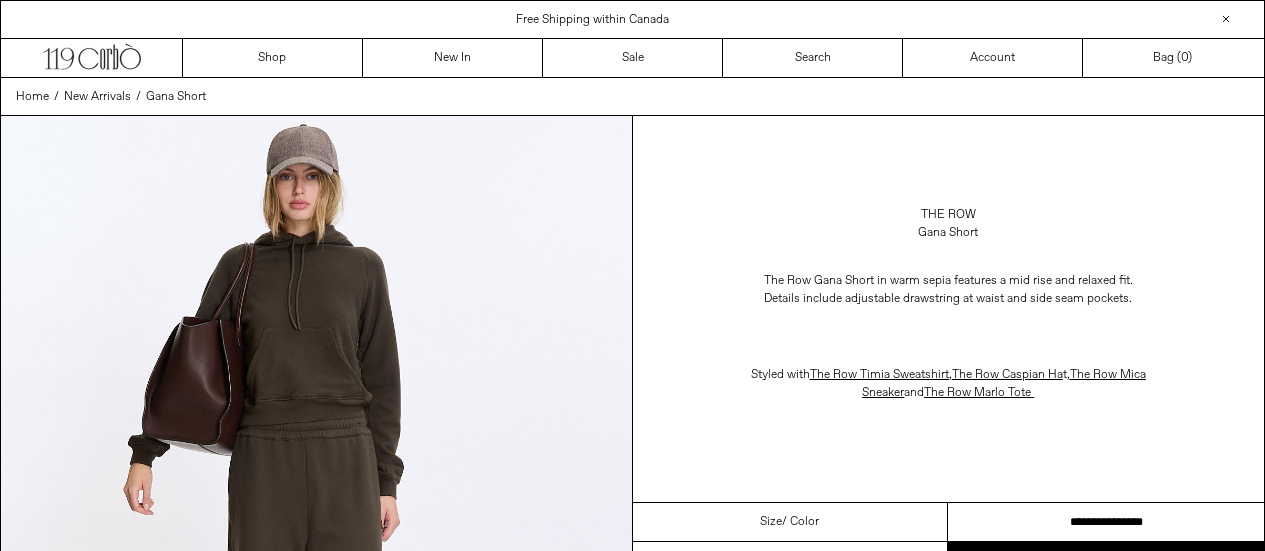 scroll, scrollTop: 0, scrollLeft: 0, axis: both 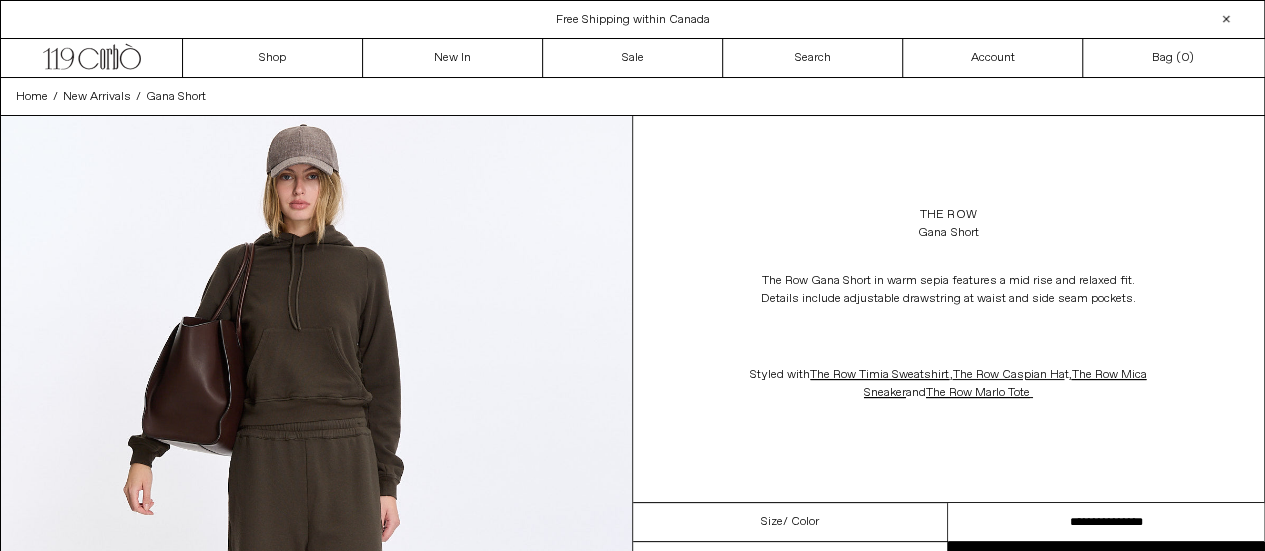 click on "**********" at bounding box center [1106, 522] 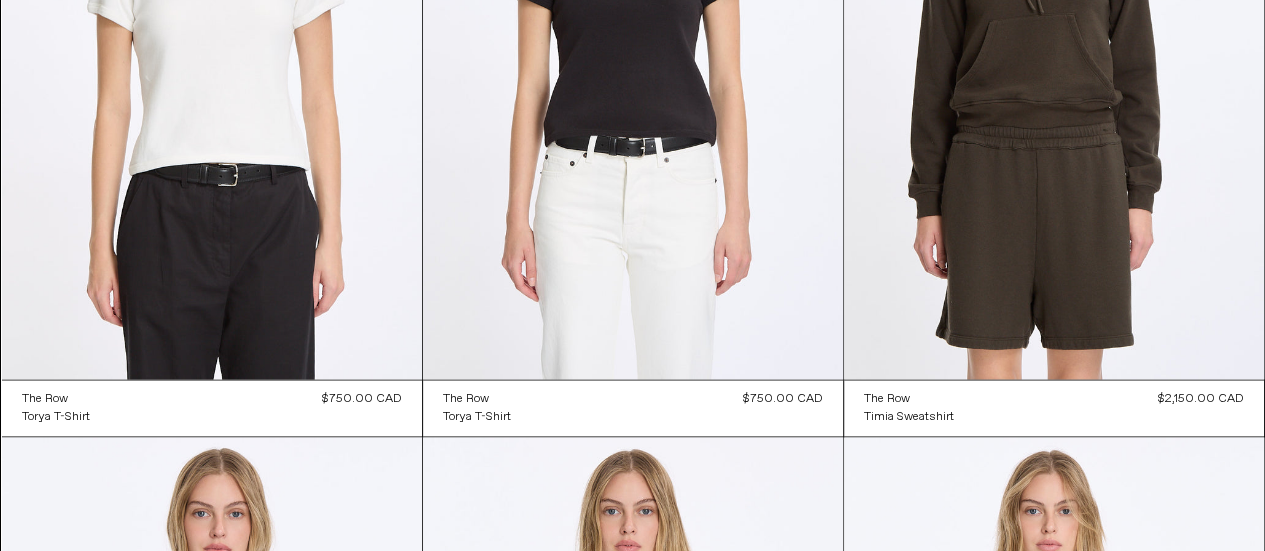 scroll, scrollTop: 0, scrollLeft: 0, axis: both 